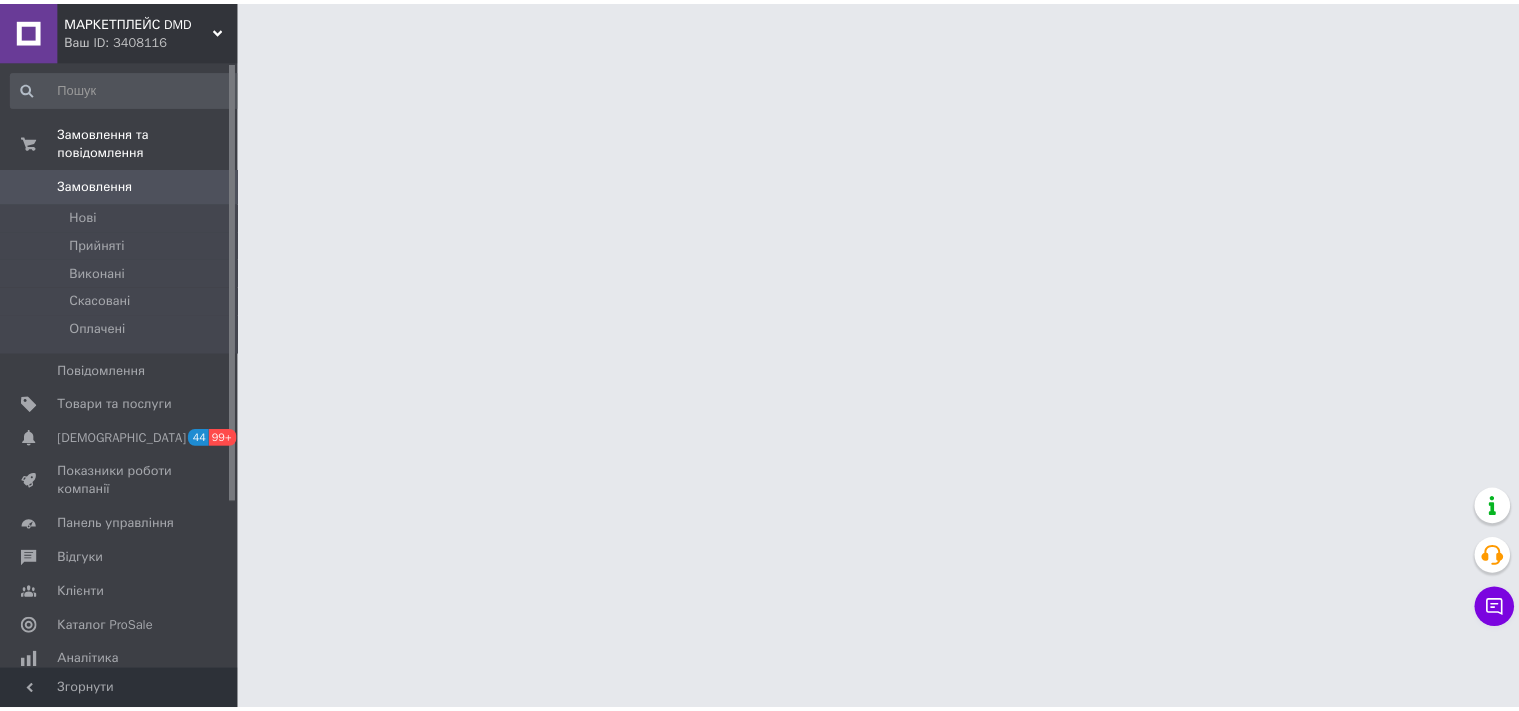 scroll, scrollTop: 0, scrollLeft: 0, axis: both 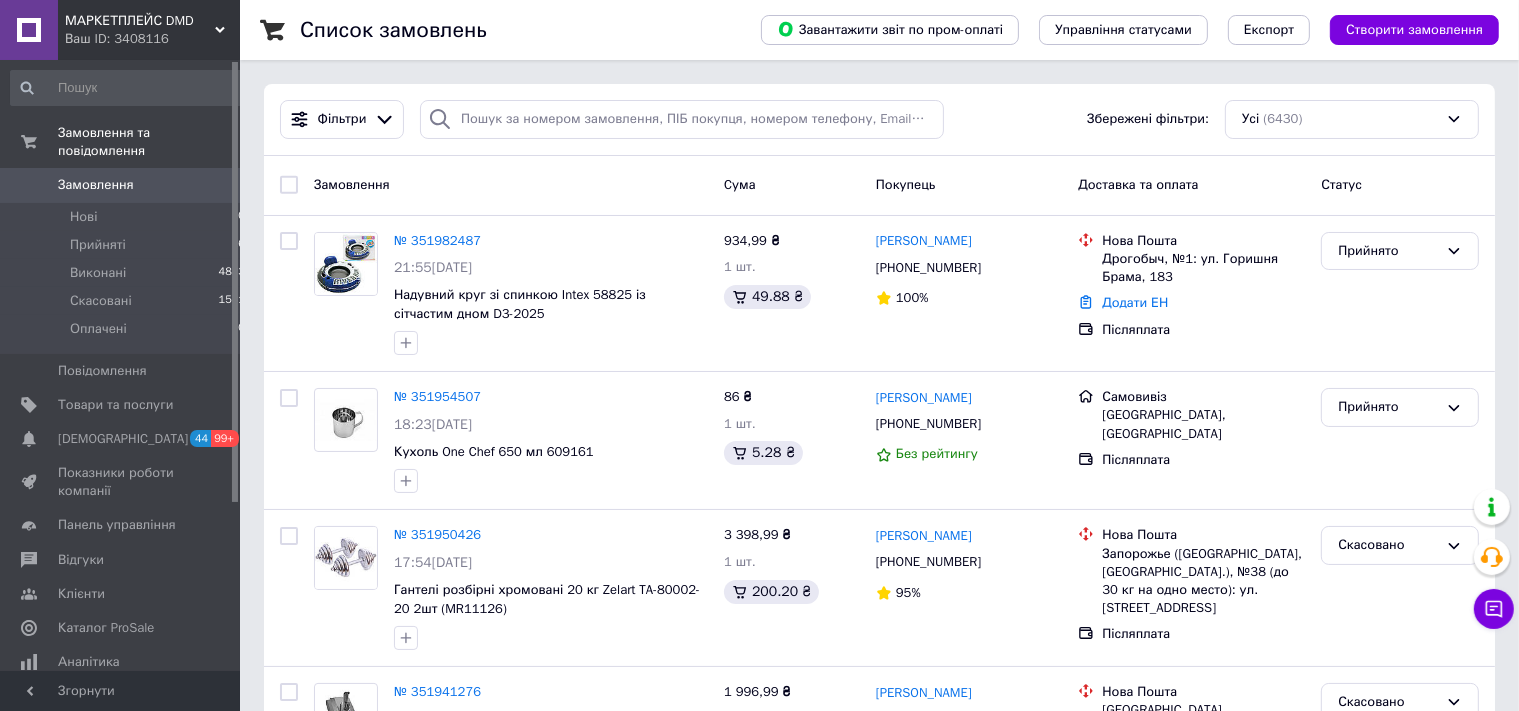 click on "Ваш ID: 3408116" at bounding box center (152, 39) 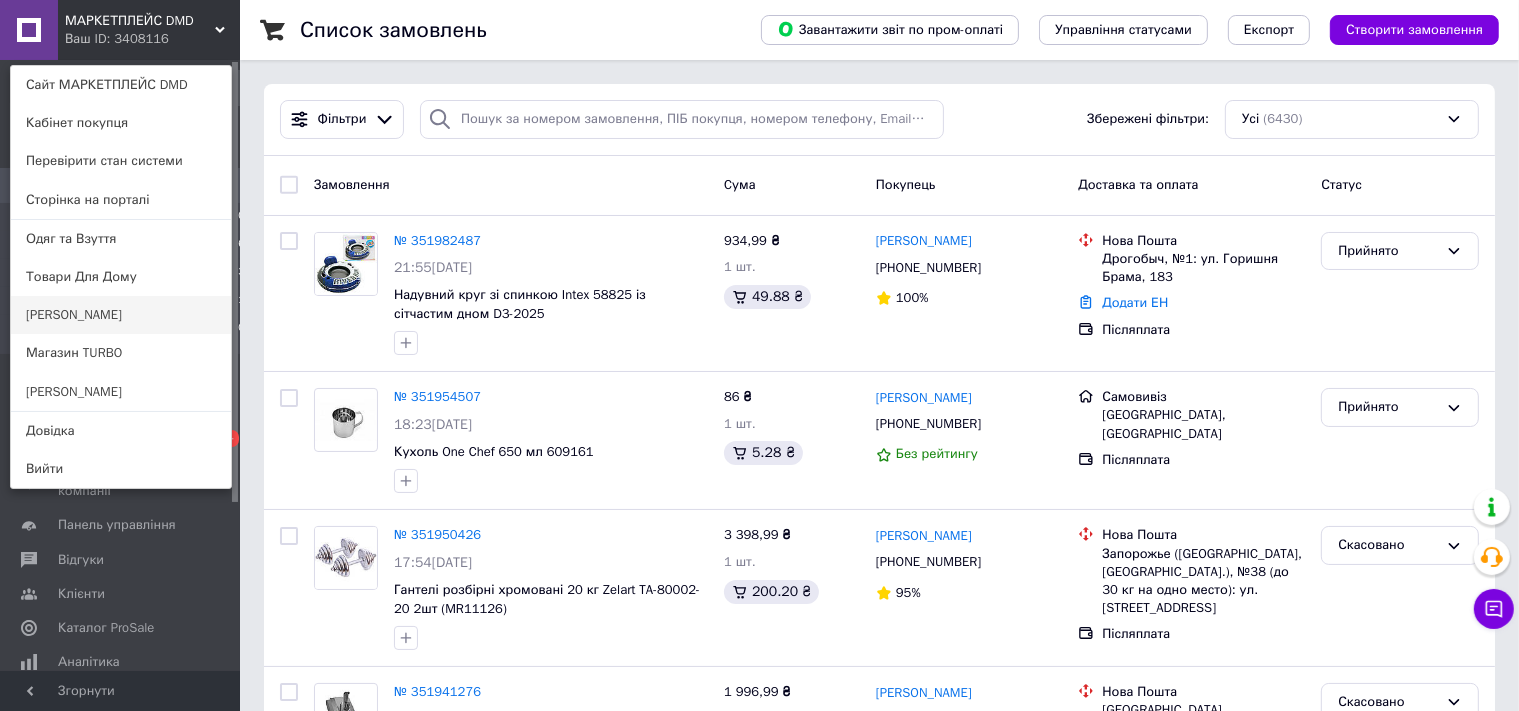 click on "[PERSON_NAME]" at bounding box center [121, 315] 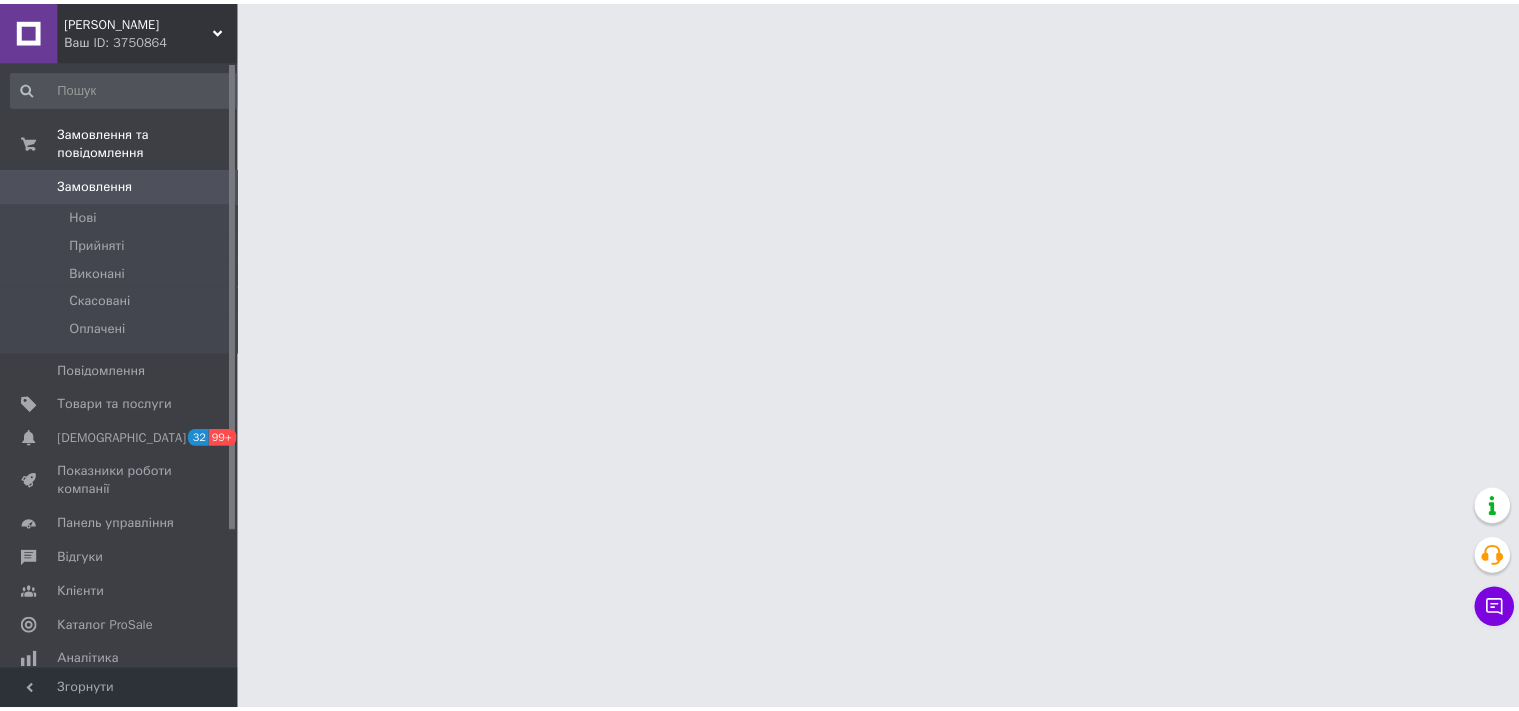 scroll, scrollTop: 0, scrollLeft: 0, axis: both 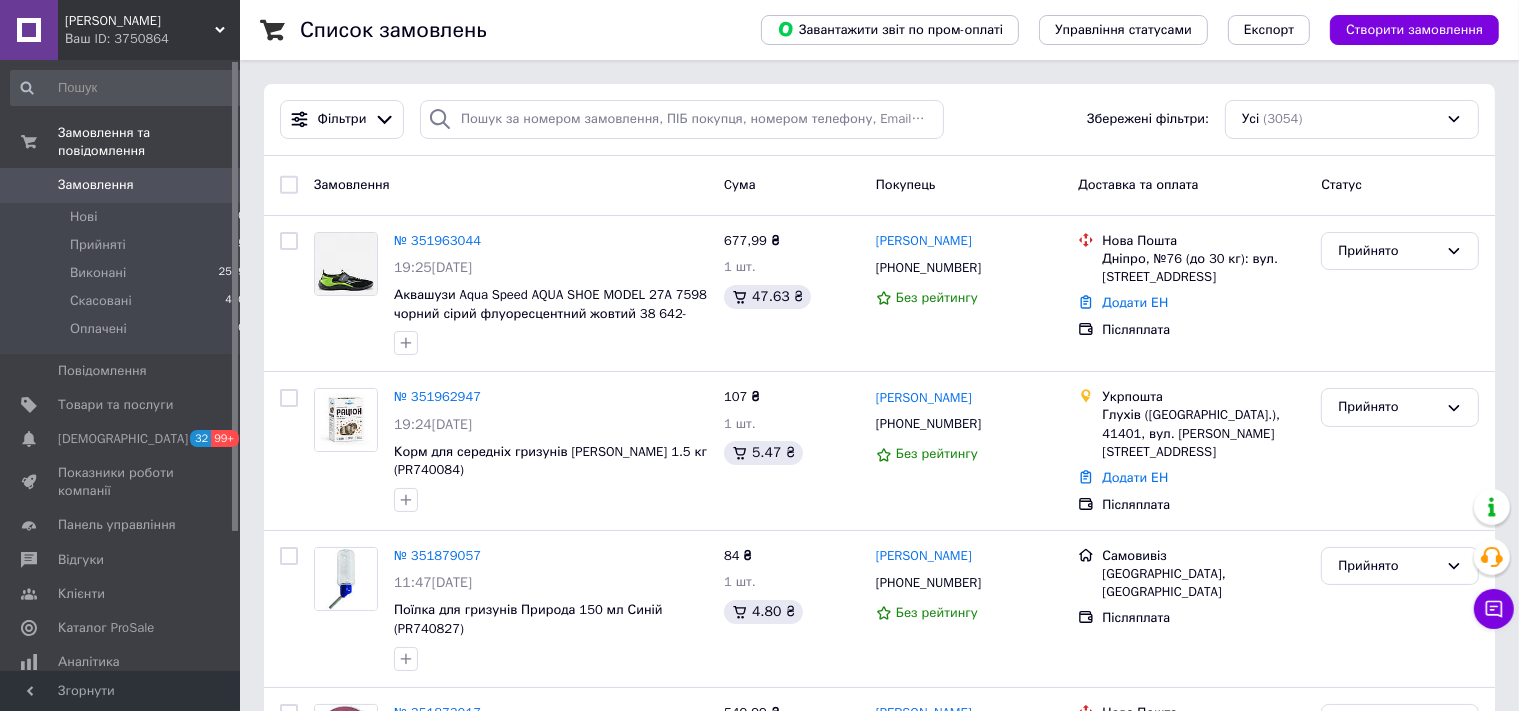 click on "[PERSON_NAME]" at bounding box center [140, 21] 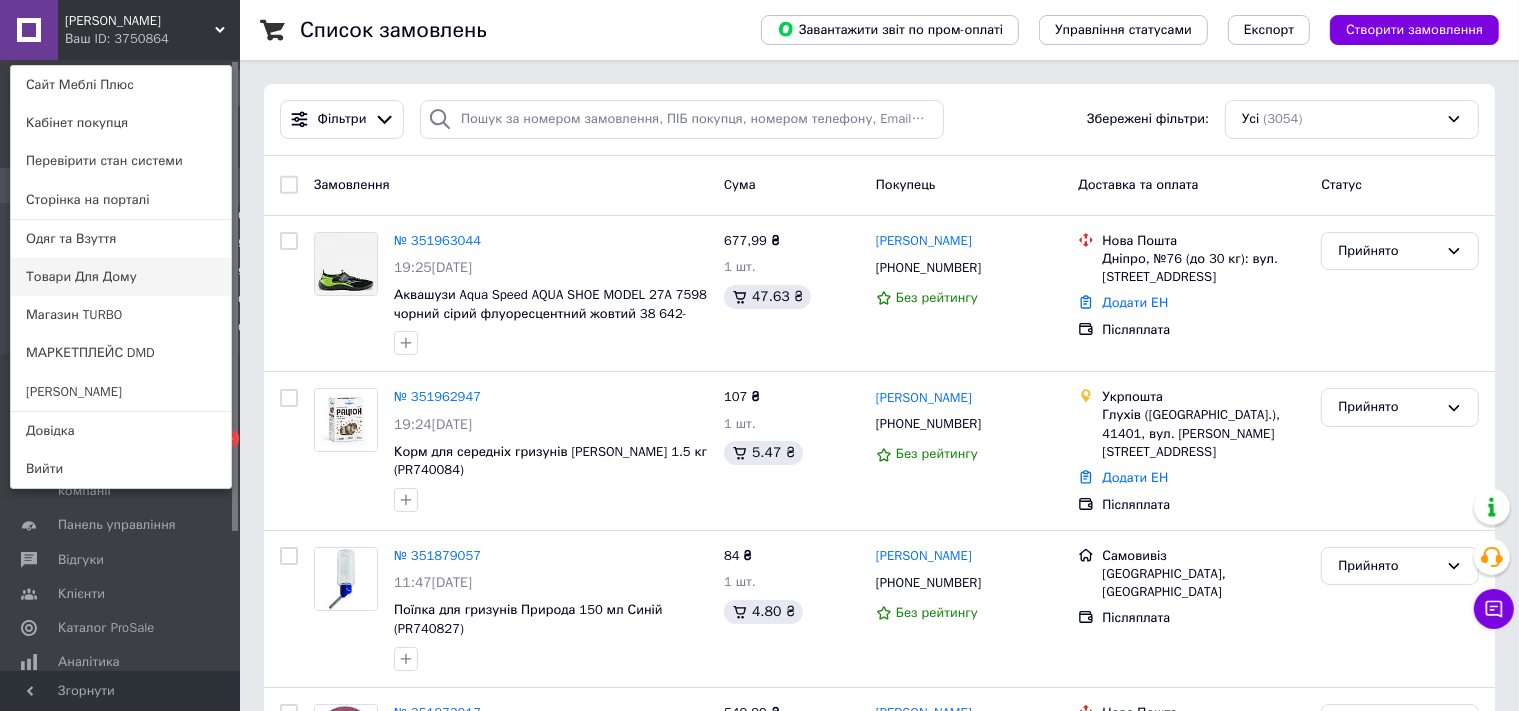click on "Товари Для Дому" at bounding box center (121, 277) 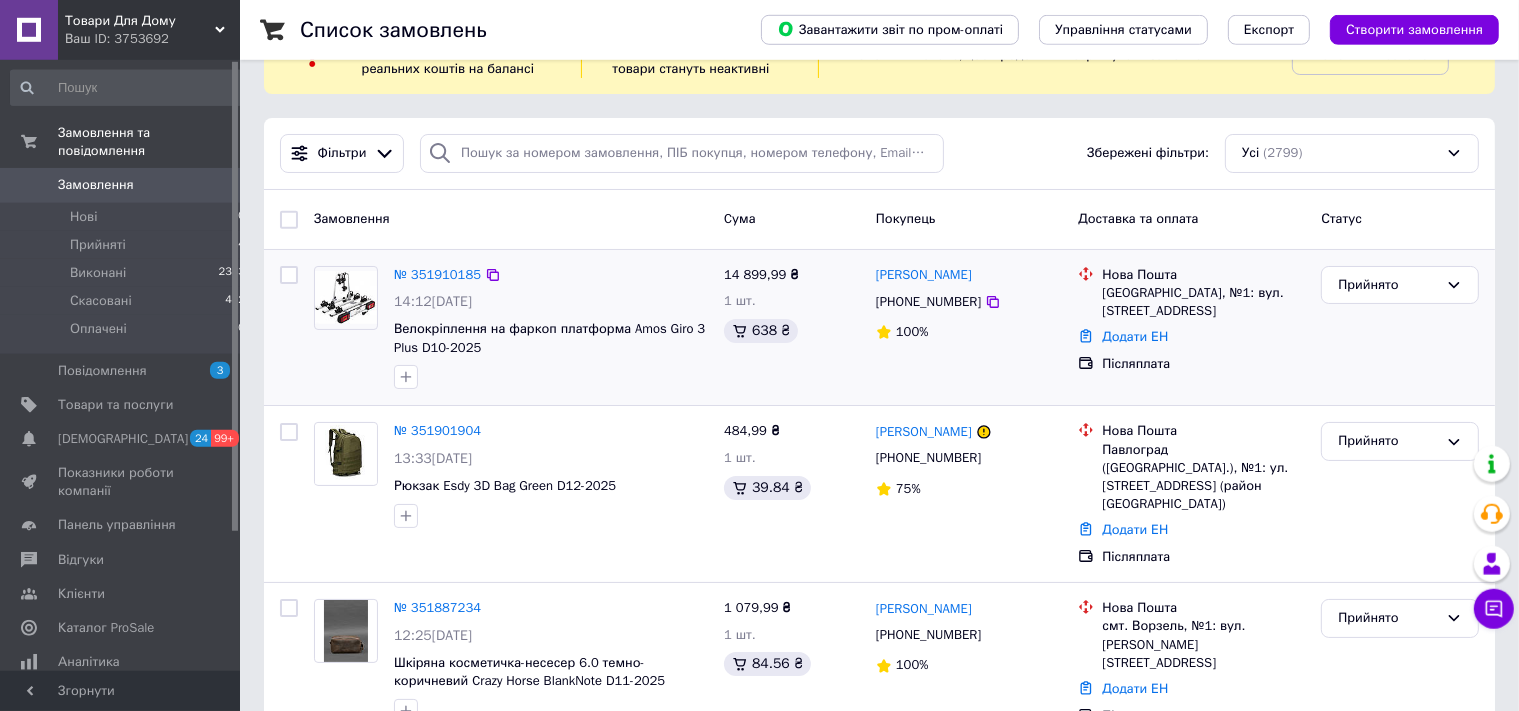 scroll, scrollTop: 211, scrollLeft: 0, axis: vertical 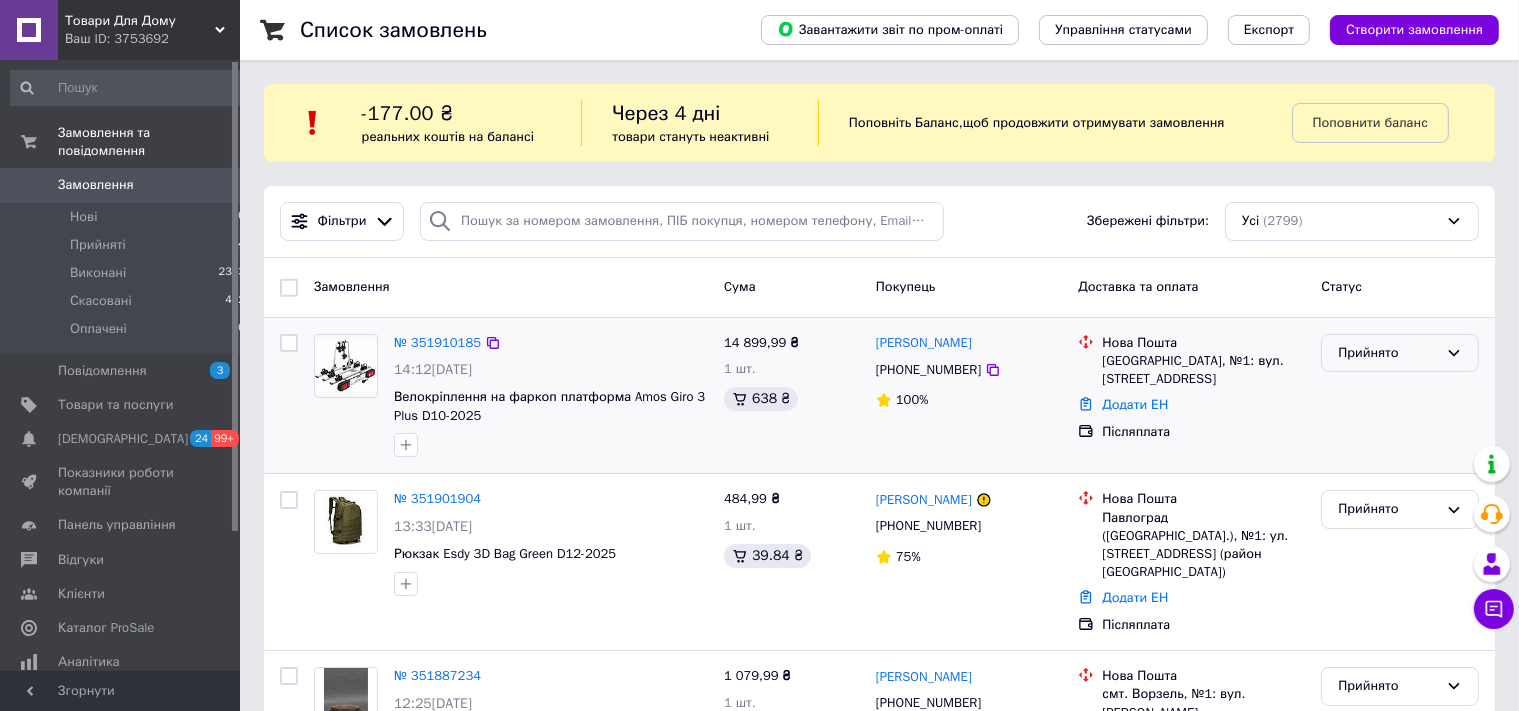 click on "Прийнято" at bounding box center [1400, 353] 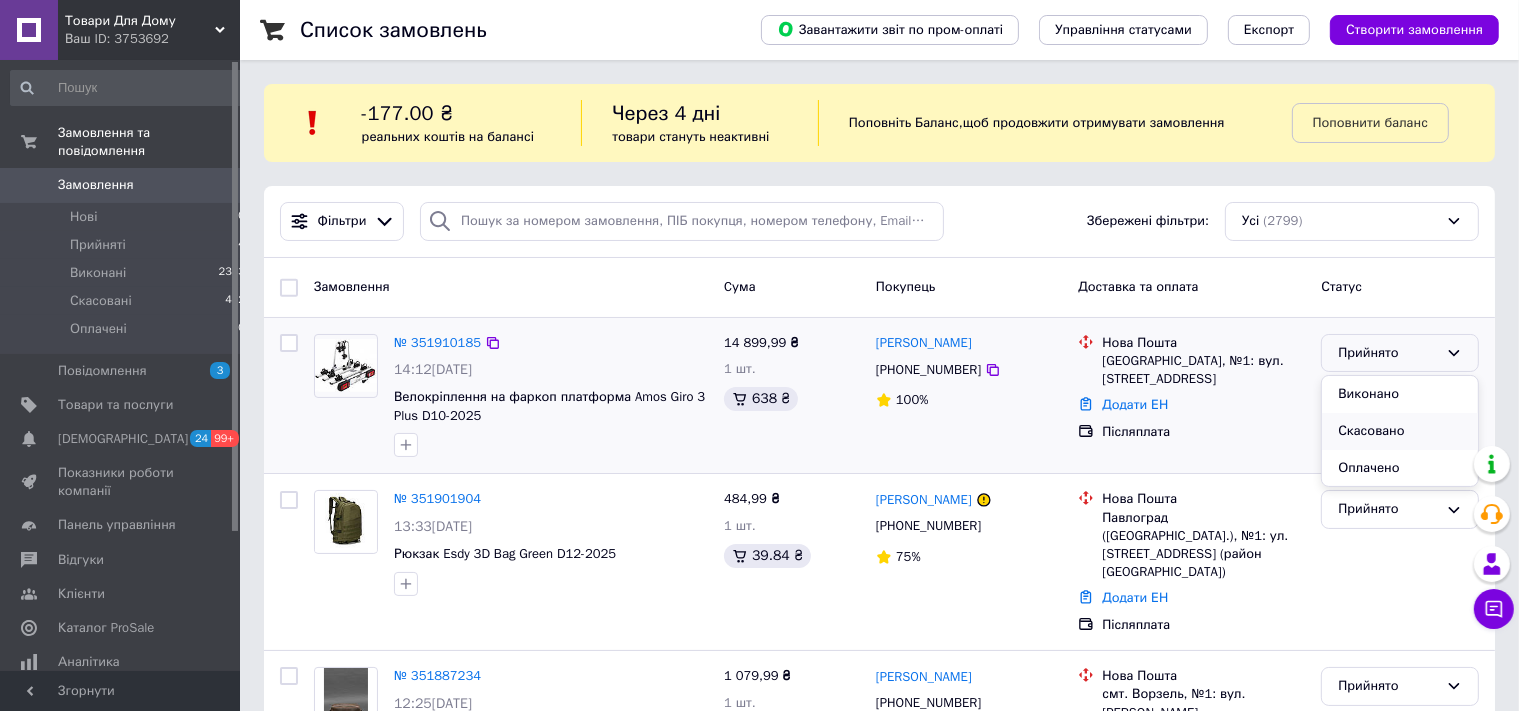 click on "Скасовано" at bounding box center (1400, 431) 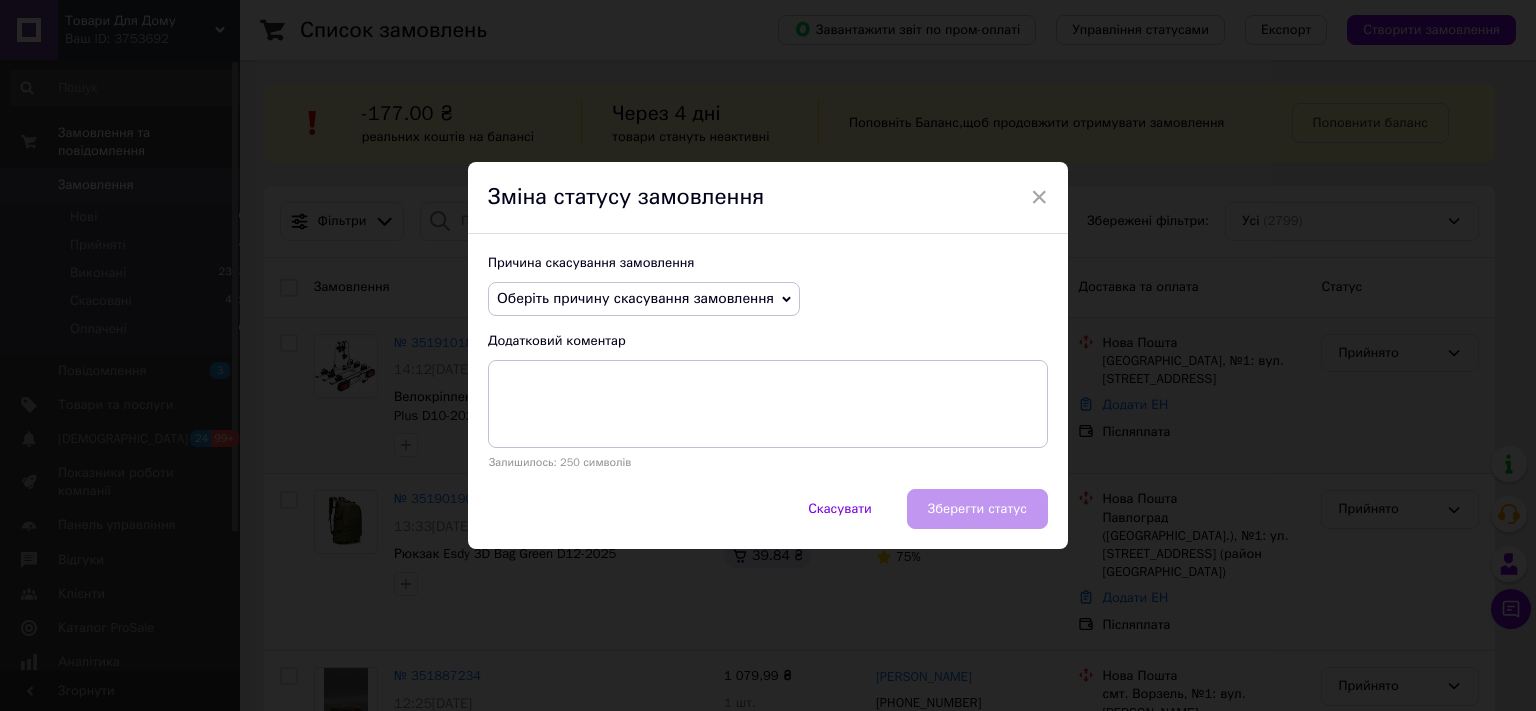 click on "Оберіть причину скасування замовлення" at bounding box center (635, 298) 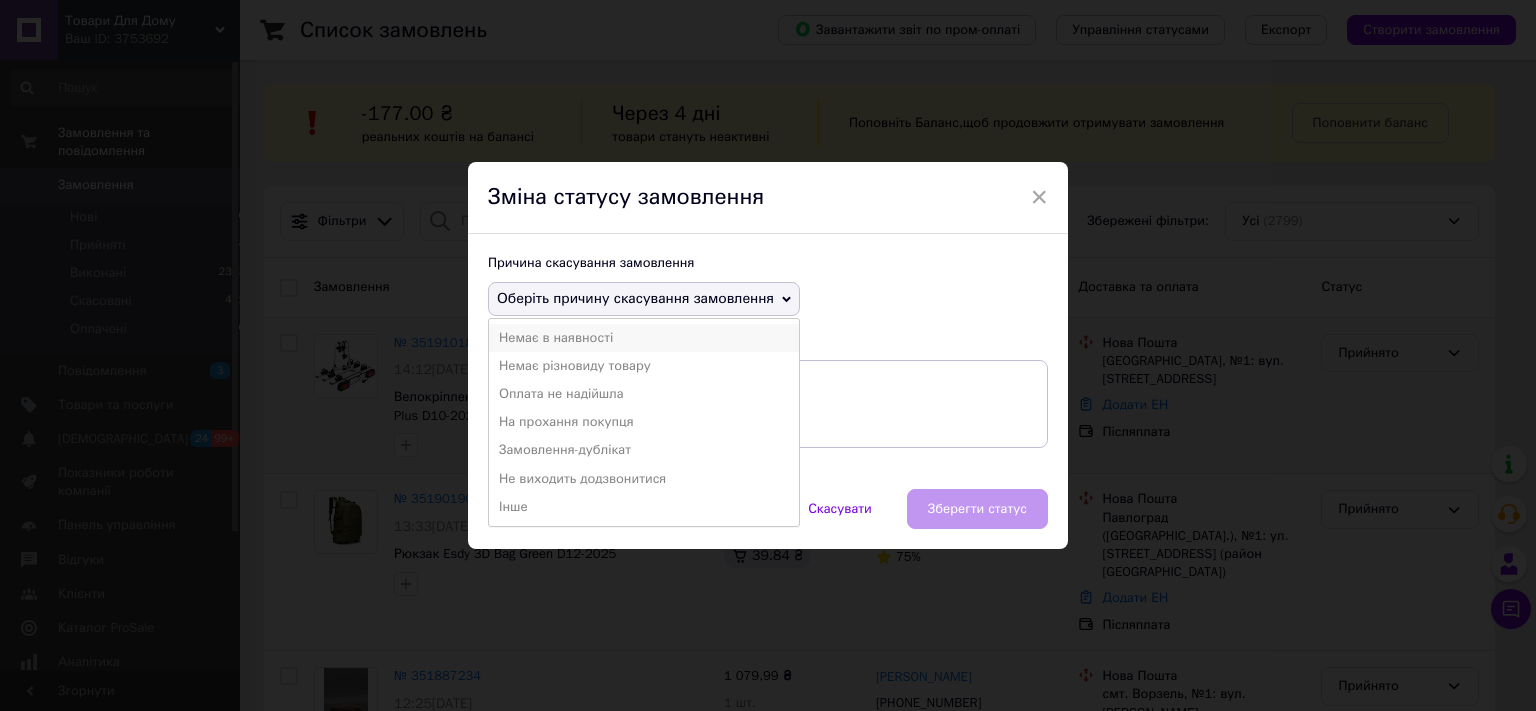 click on "Немає в наявності" at bounding box center [644, 338] 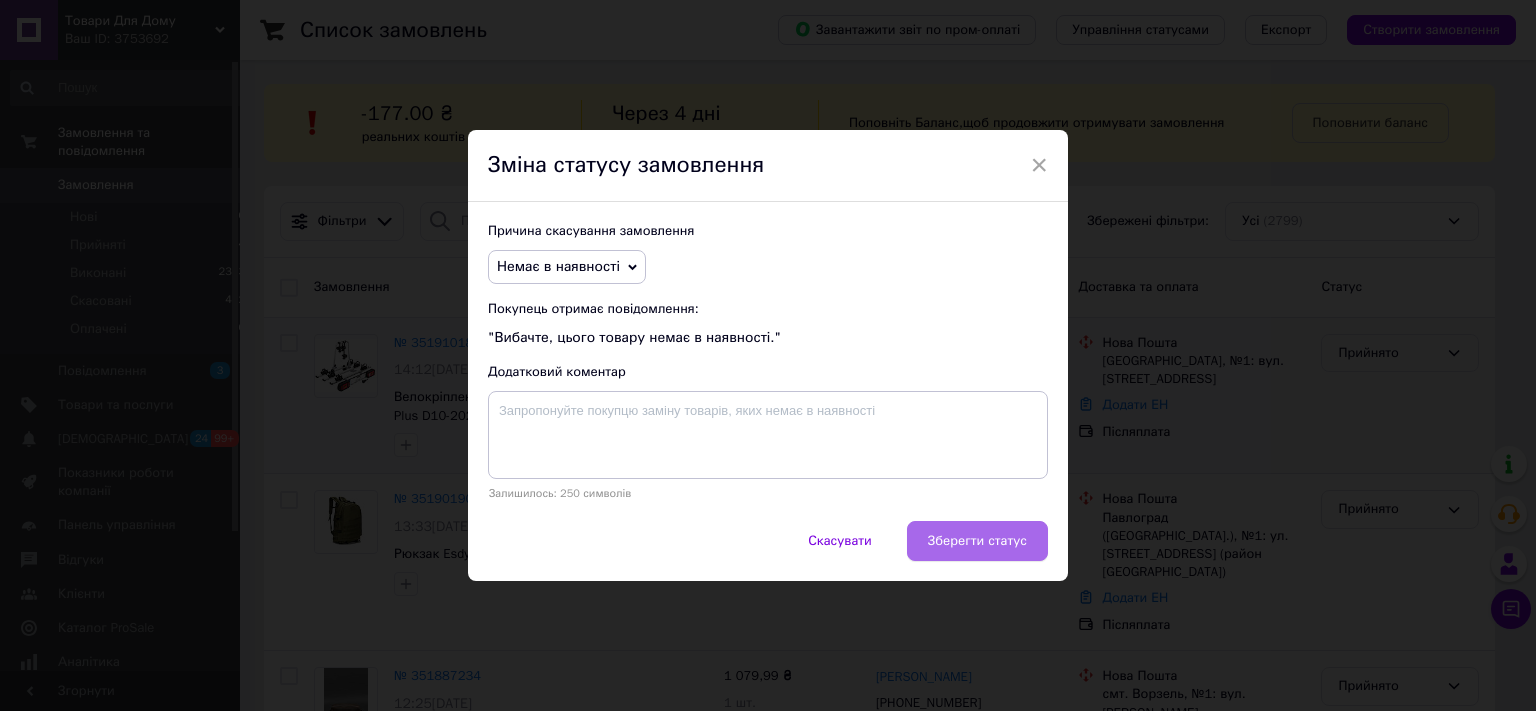 click on "Зберегти статус" at bounding box center [977, 541] 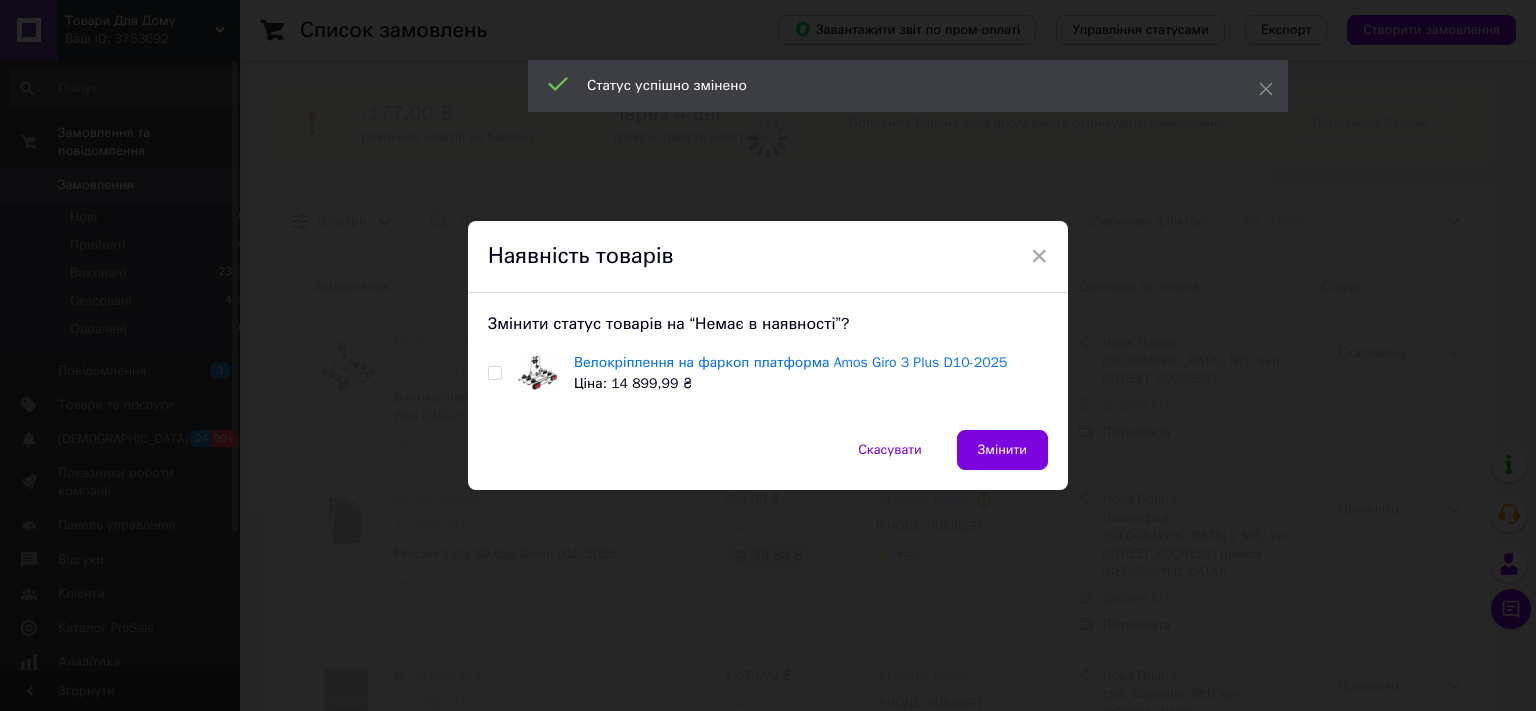 click at bounding box center [494, 373] 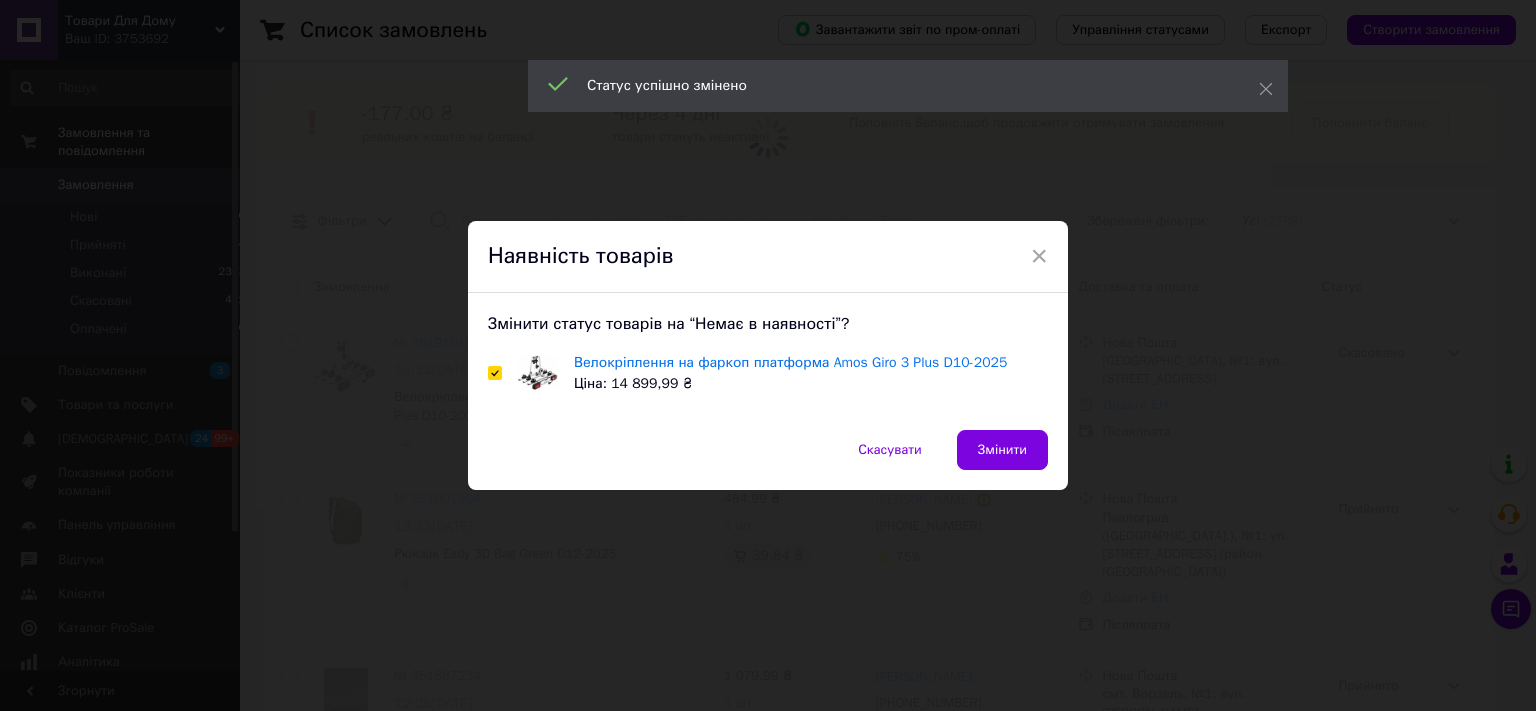 checkbox on "true" 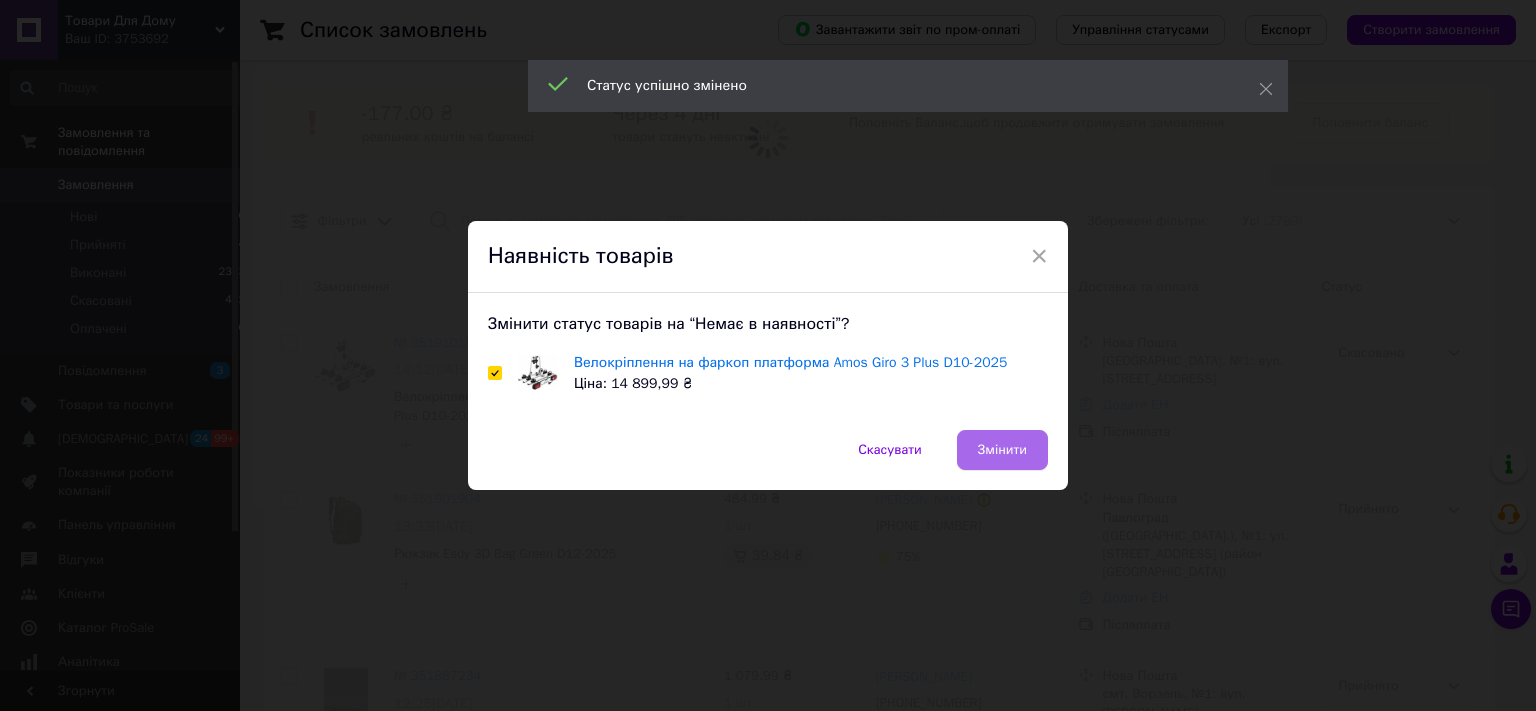 click on "Змінити" at bounding box center (1002, 450) 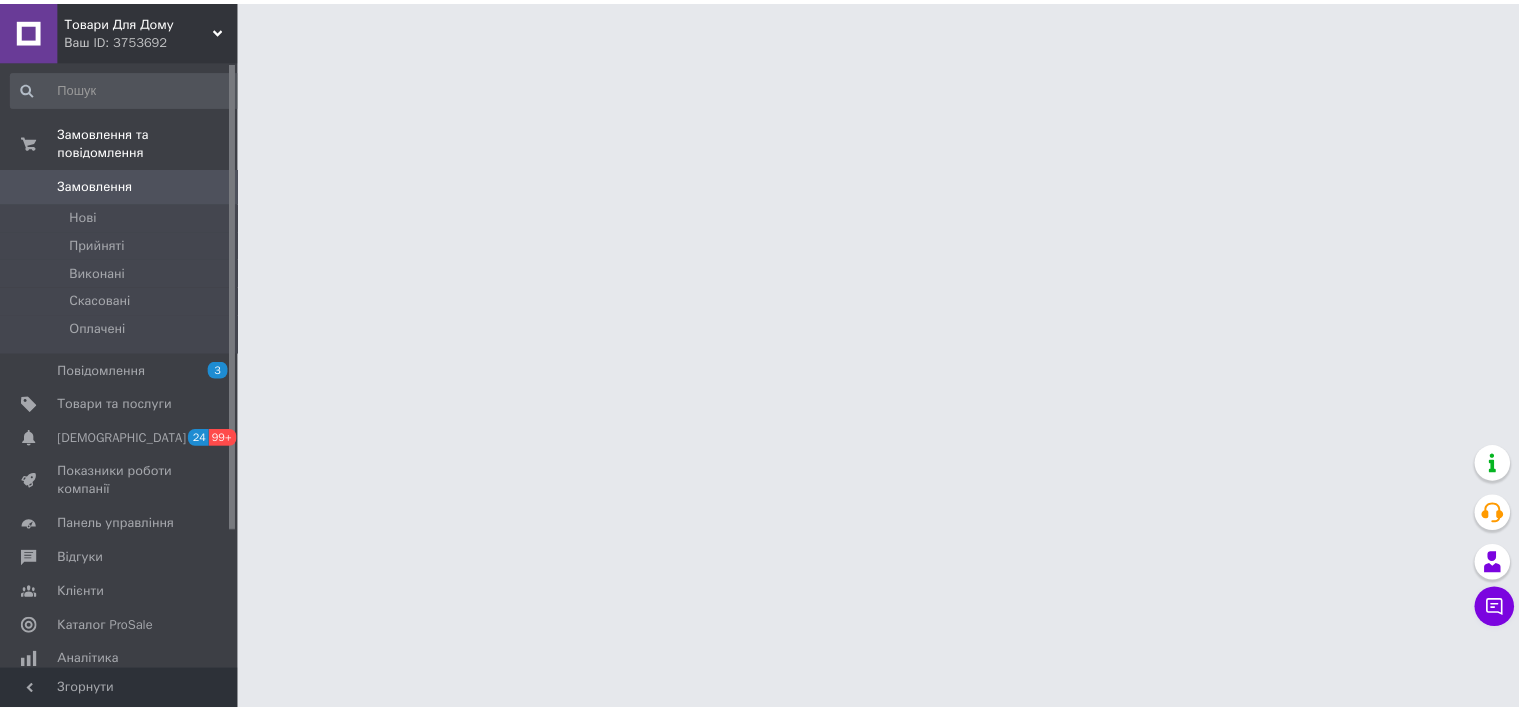 scroll, scrollTop: 0, scrollLeft: 0, axis: both 